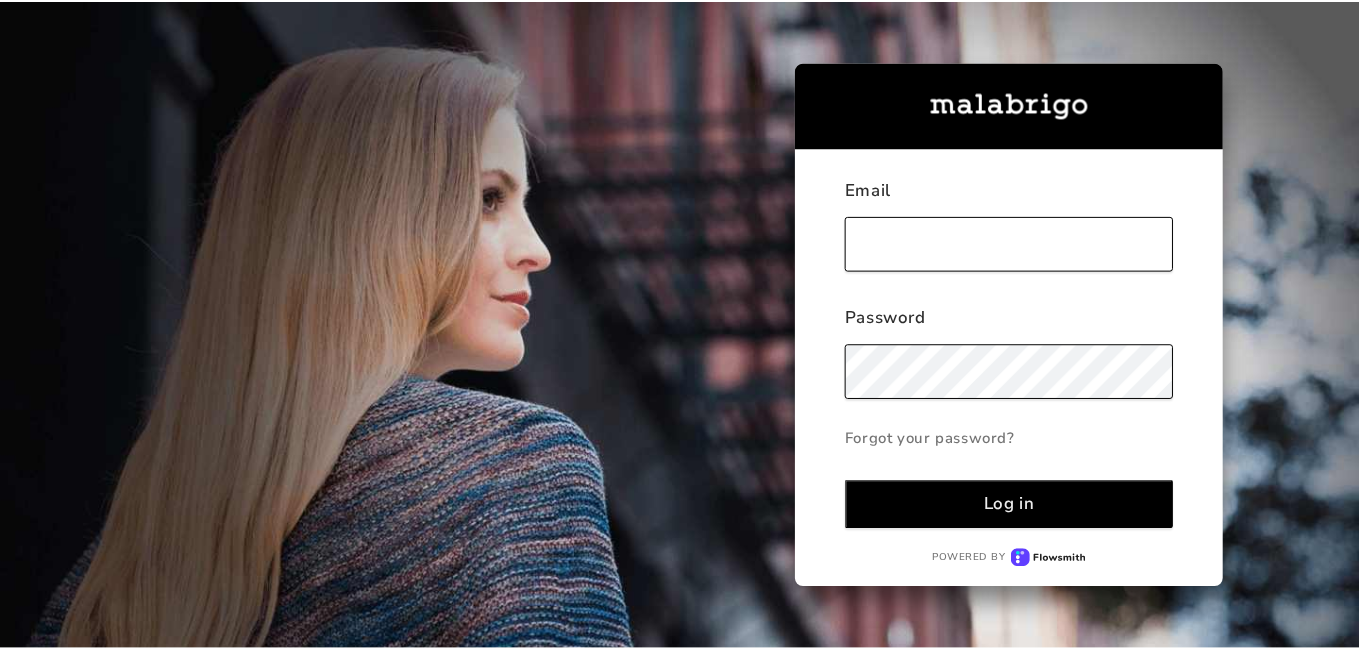 scroll, scrollTop: 0, scrollLeft: 0, axis: both 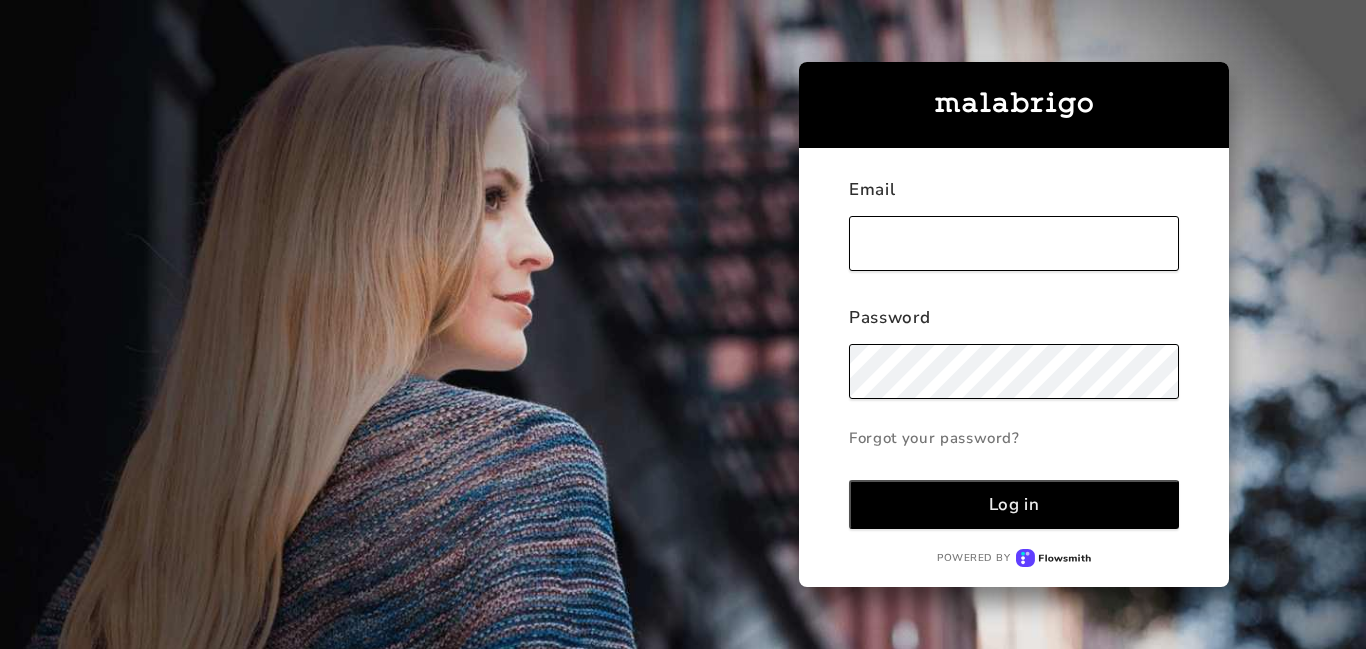 type on "[EMAIL_ADDRESS][DOMAIN_NAME]" 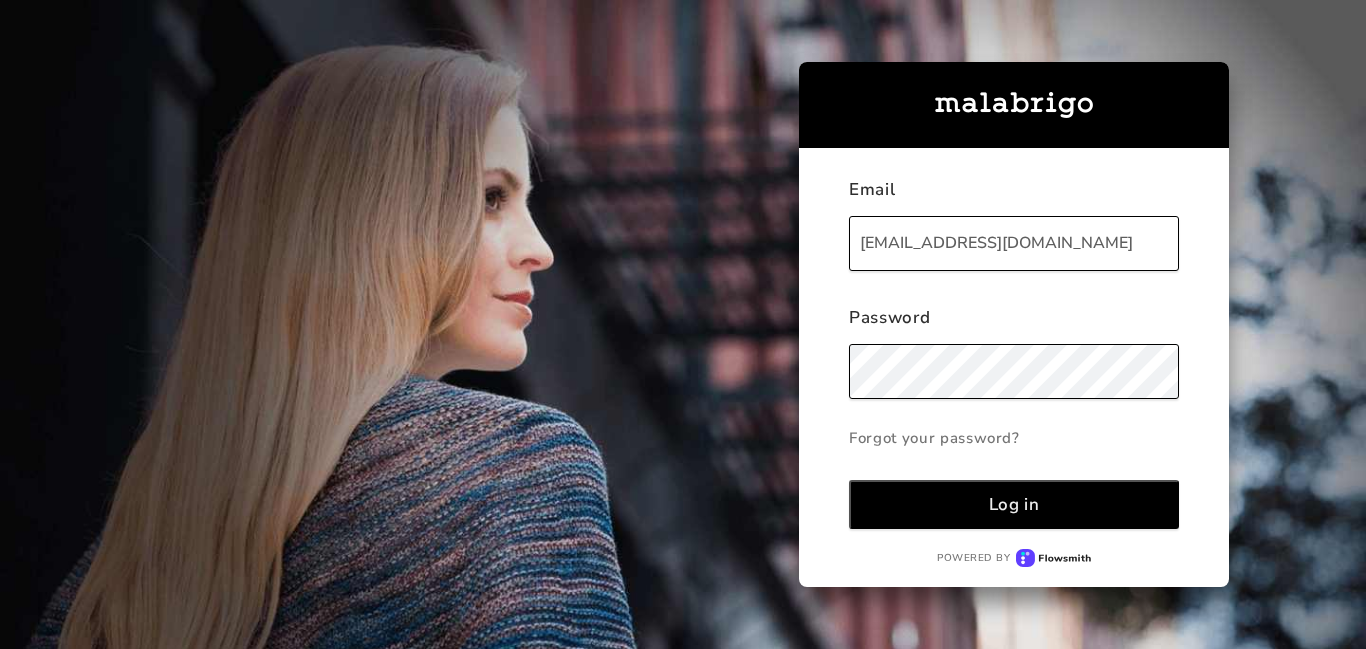 click on "Log in" at bounding box center [1014, 504] 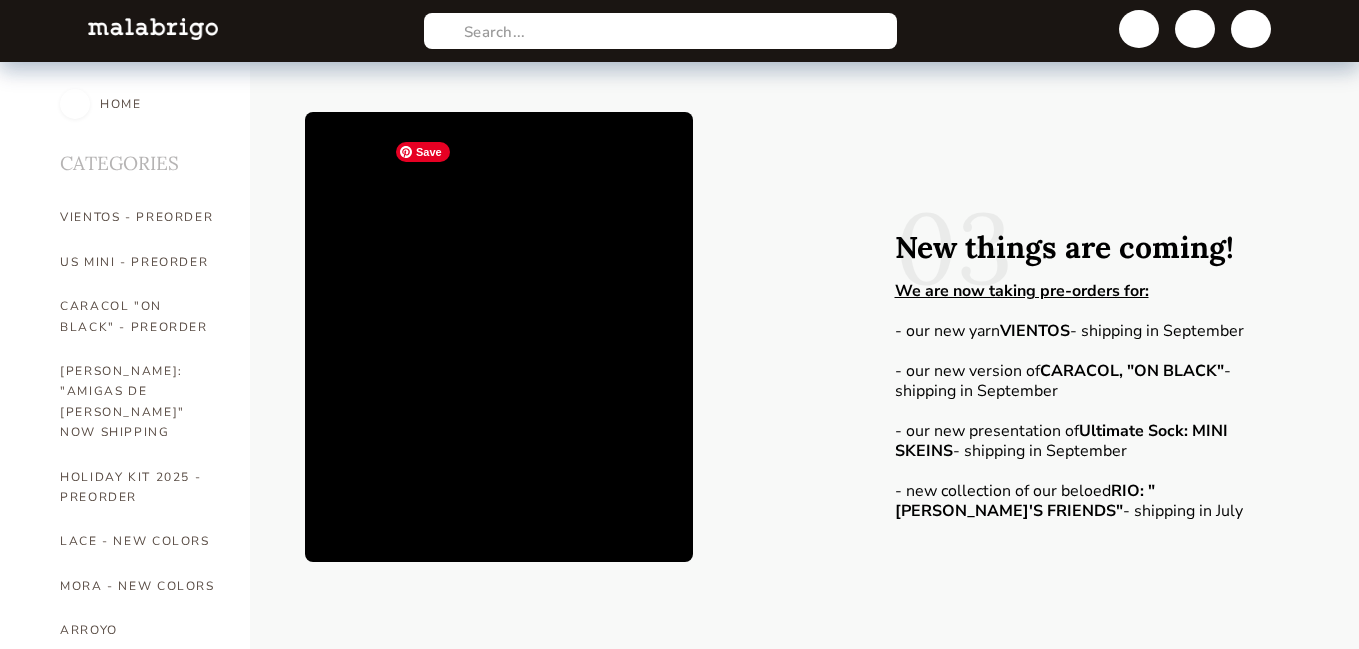 scroll, scrollTop: 901, scrollLeft: 0, axis: vertical 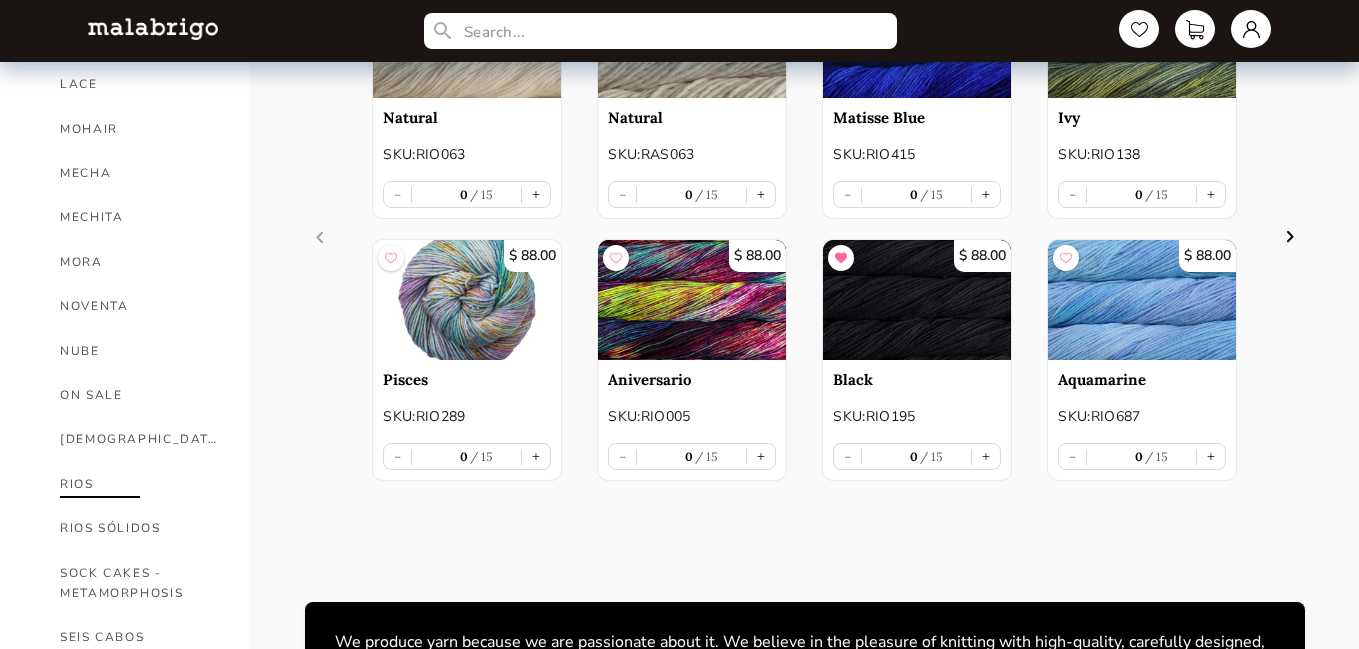click on "RIOS" at bounding box center [140, 484] 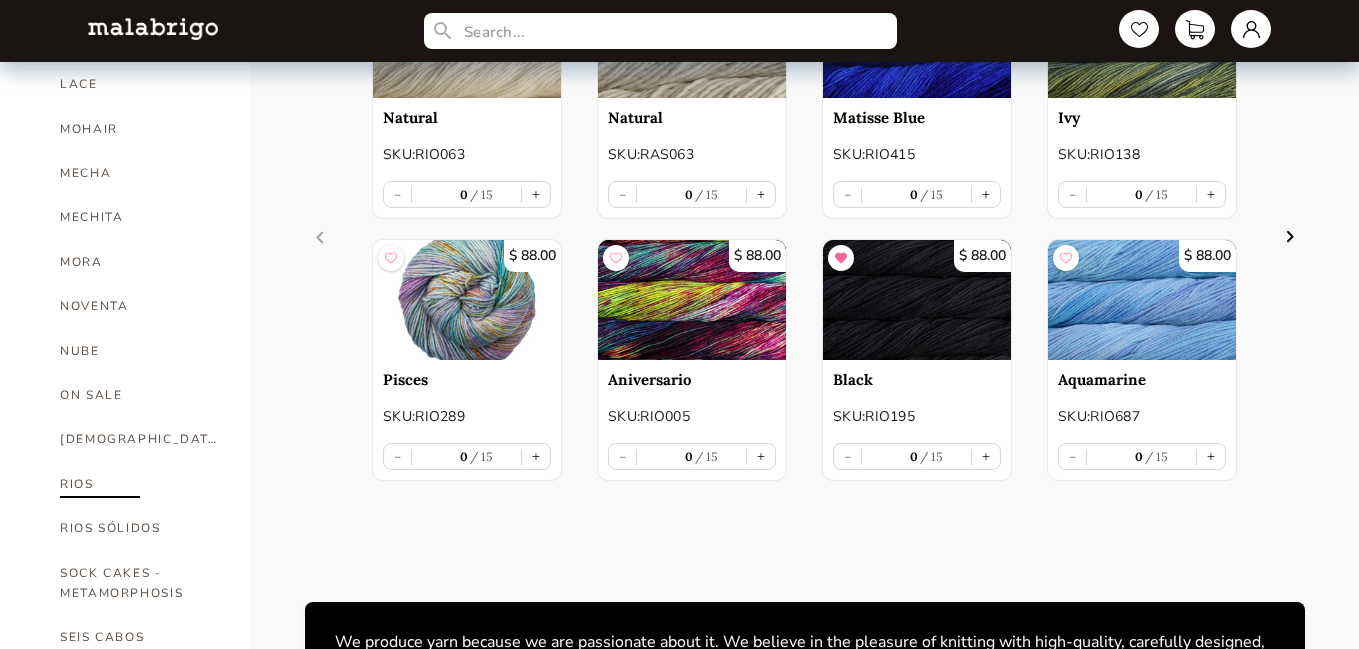 select on "INDEX" 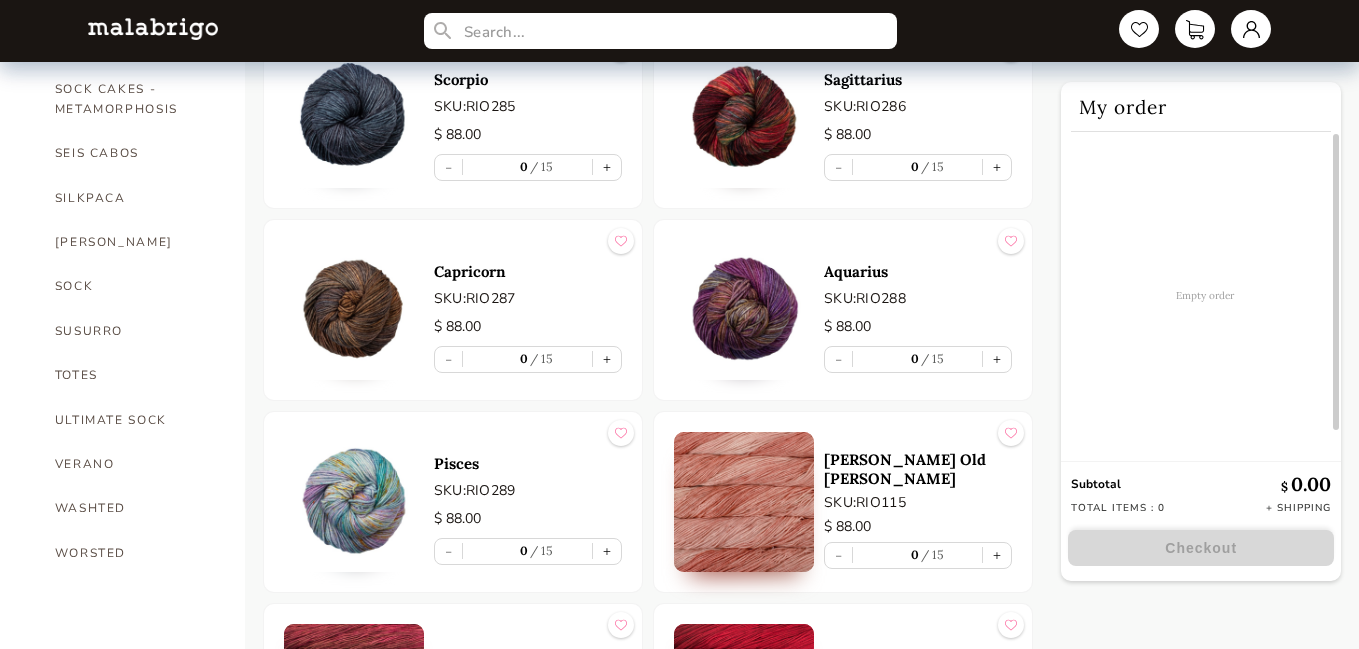 scroll, scrollTop: 1390, scrollLeft: 0, axis: vertical 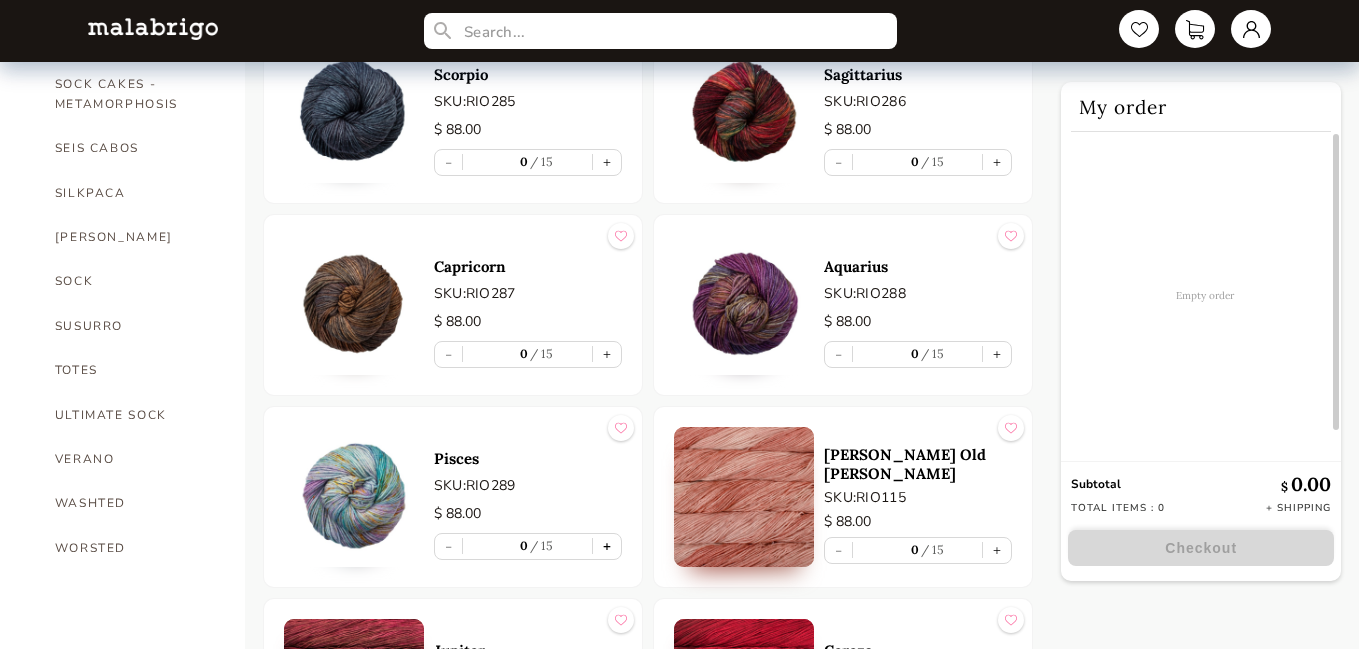 click on "+" at bounding box center (607, 546) 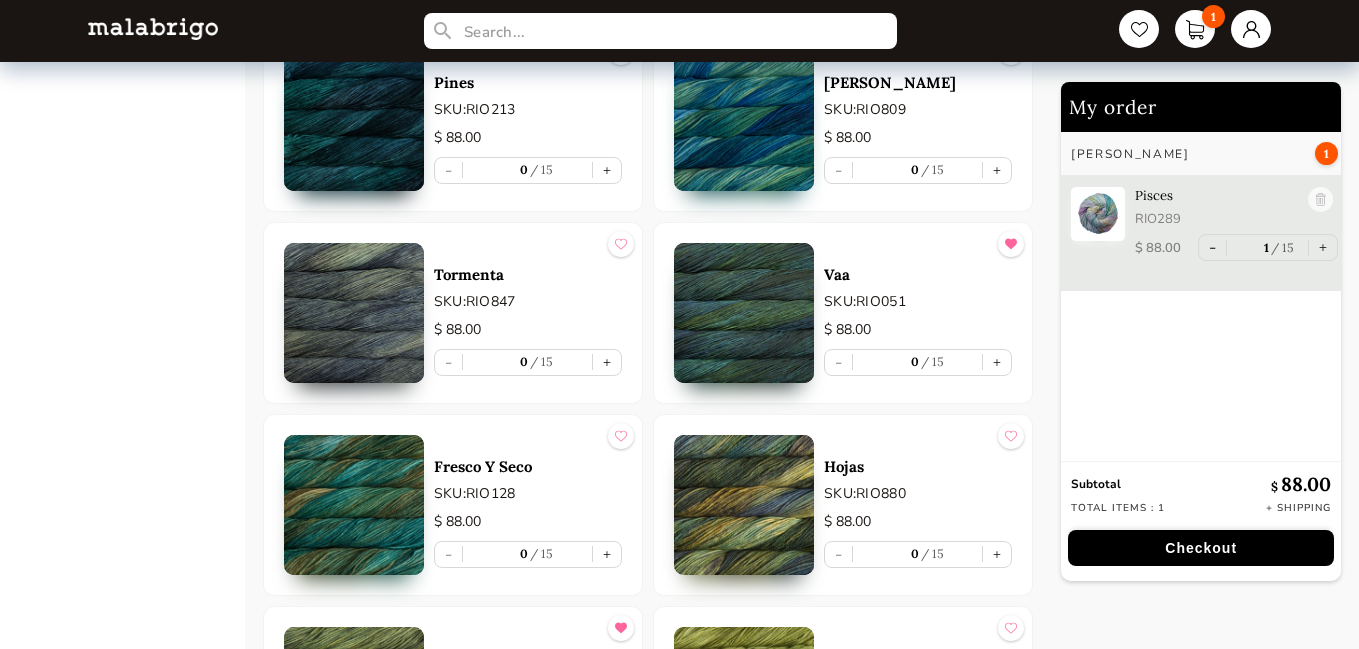 scroll, scrollTop: 5420, scrollLeft: 0, axis: vertical 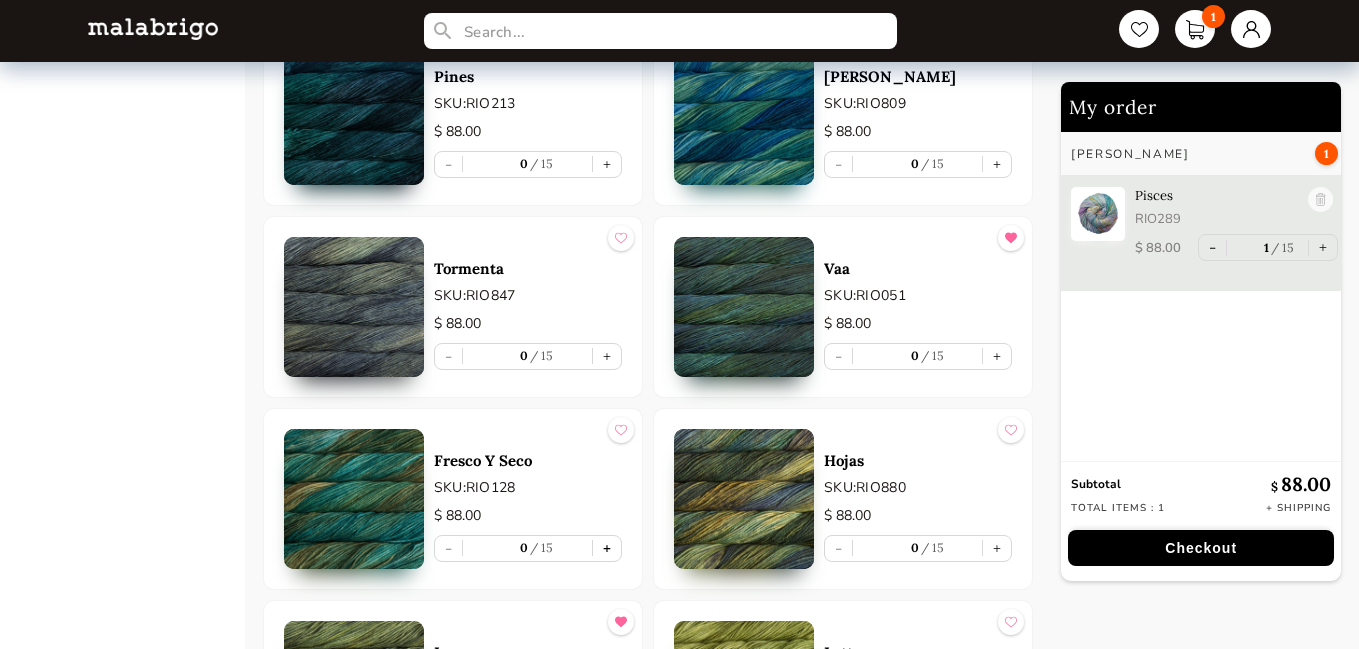 click on "+" at bounding box center [607, 548] 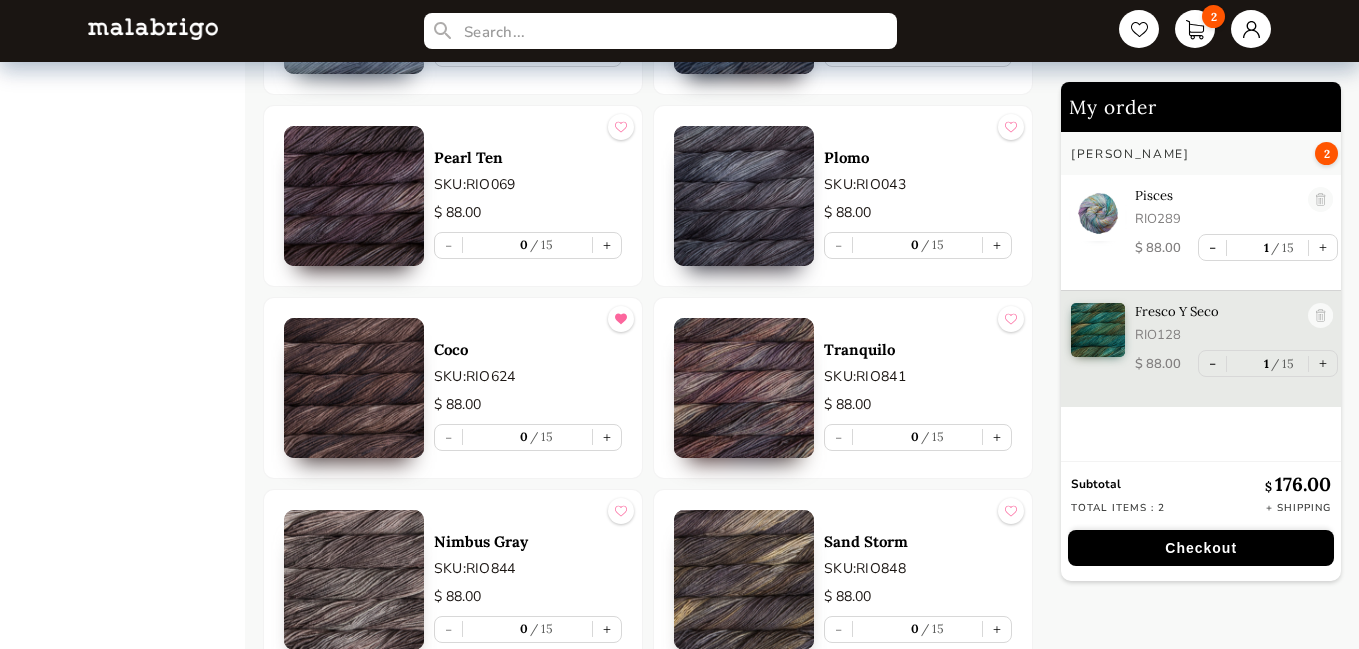 scroll, scrollTop: 8029, scrollLeft: 0, axis: vertical 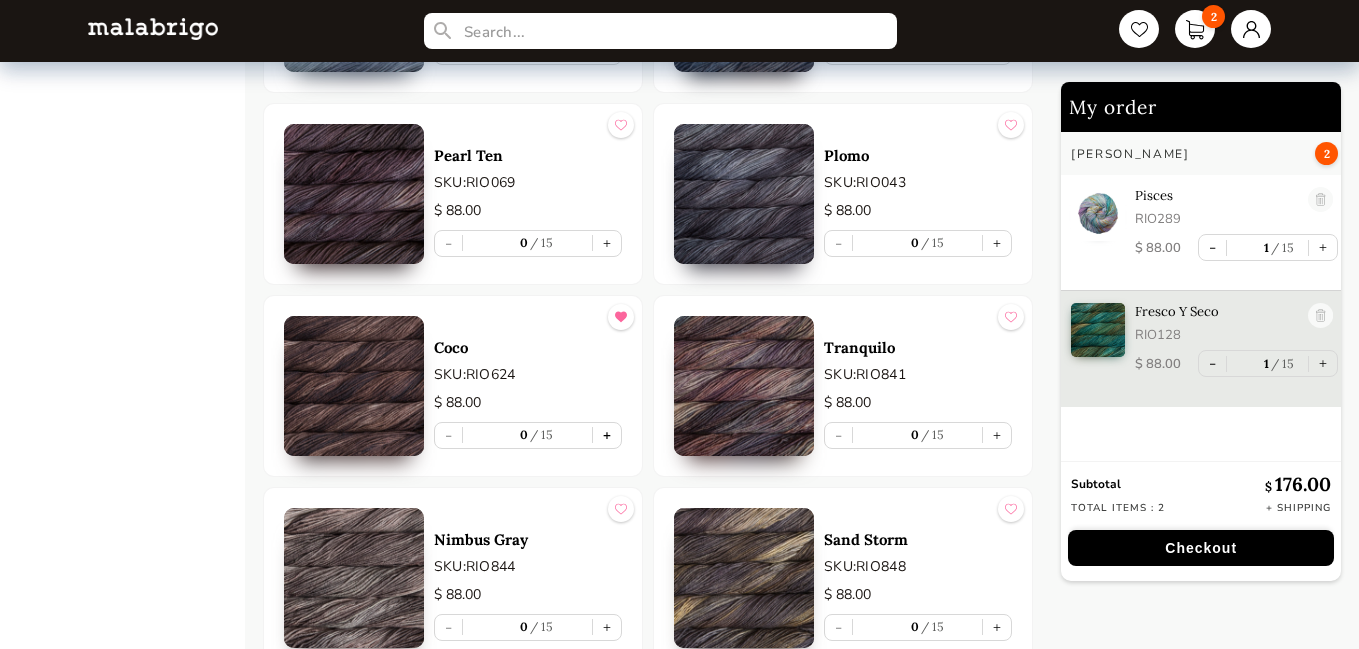click on "+" at bounding box center [607, 435] 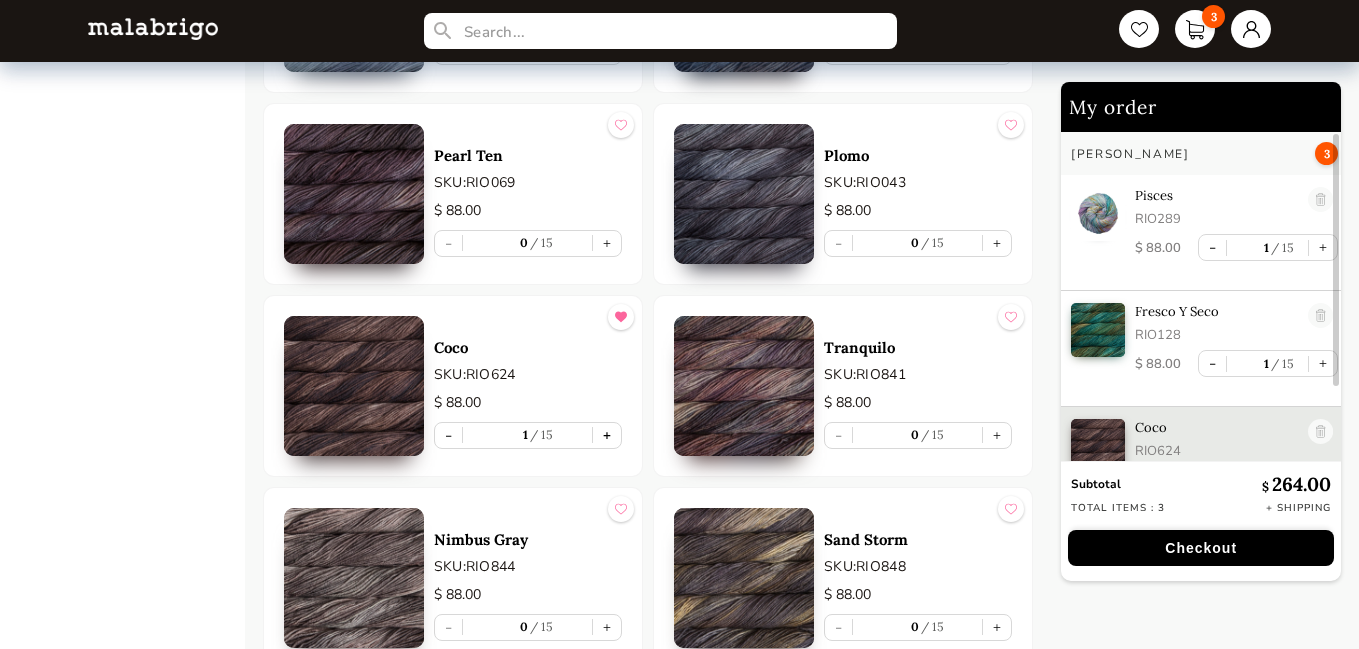 scroll, scrollTop: 7, scrollLeft: 0, axis: vertical 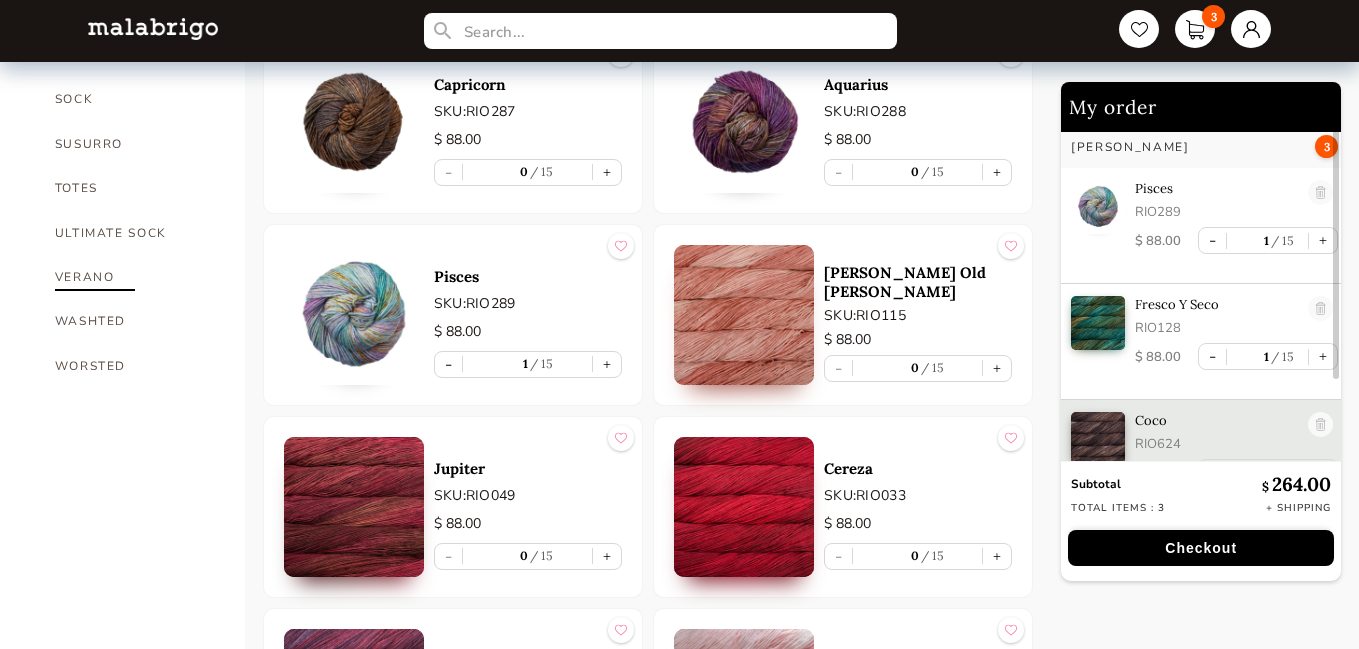 click on "VERANO" at bounding box center (135, 277) 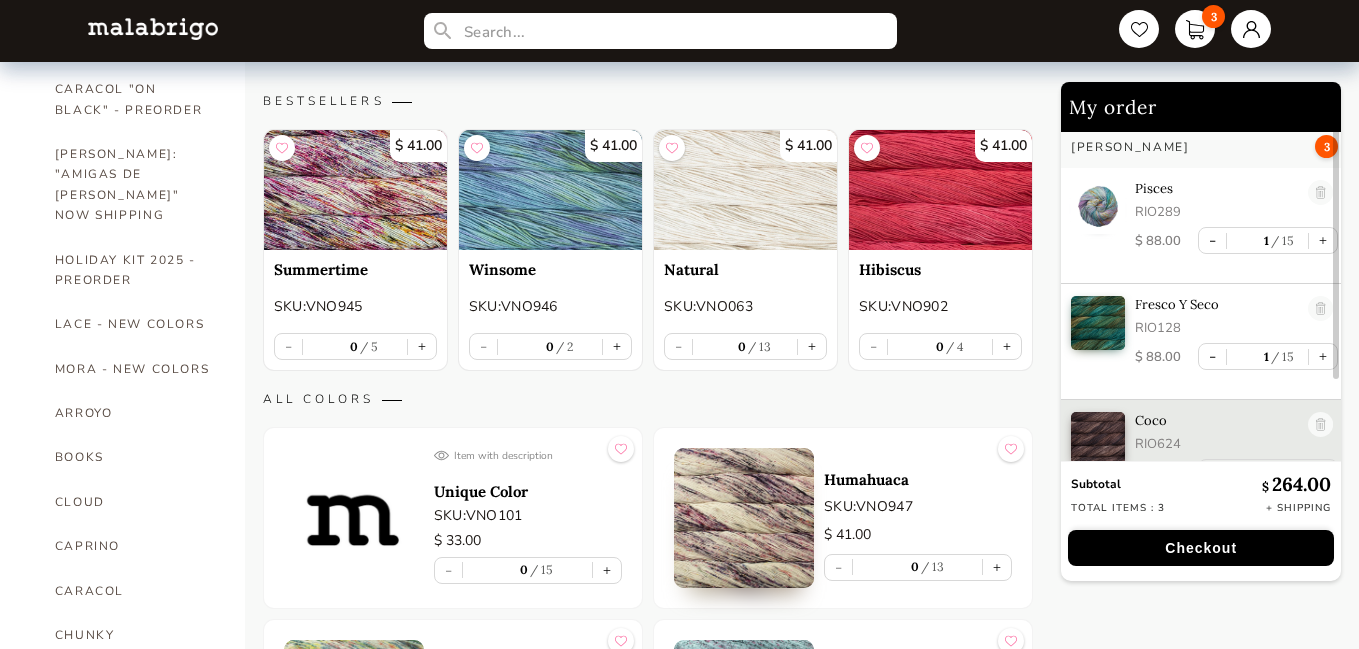 scroll, scrollTop: 171, scrollLeft: 0, axis: vertical 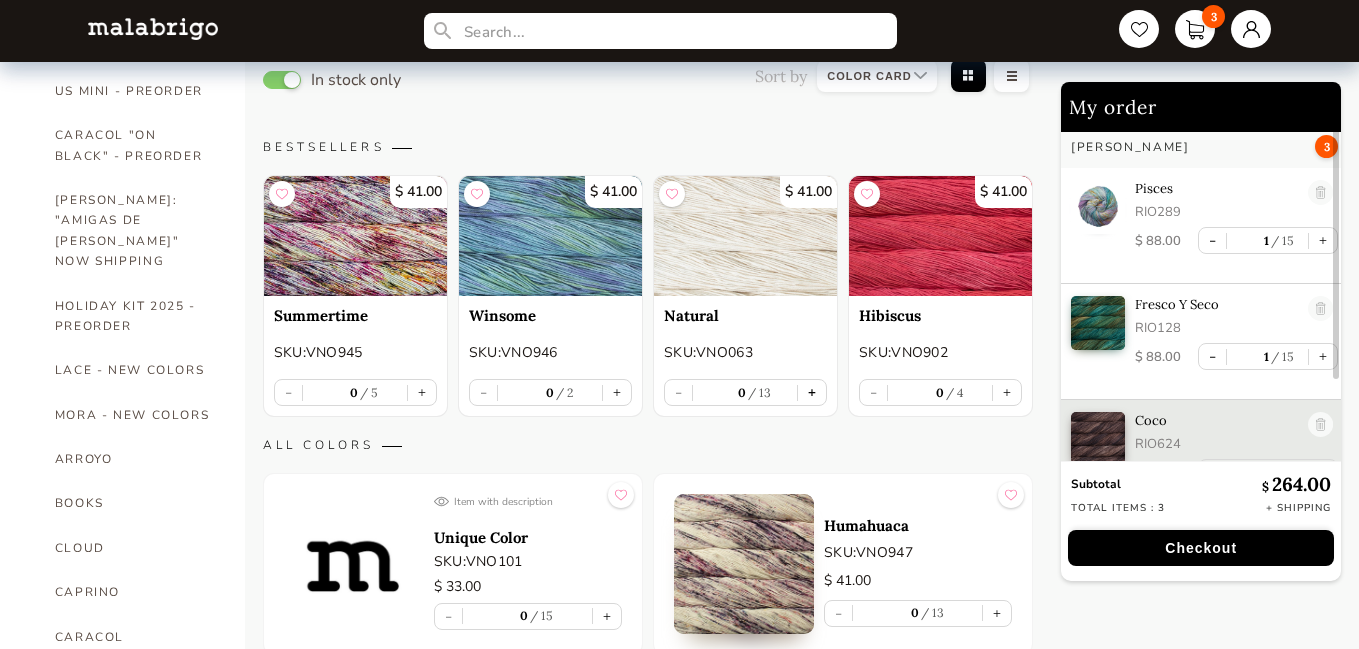 click on "+" at bounding box center (812, 392) 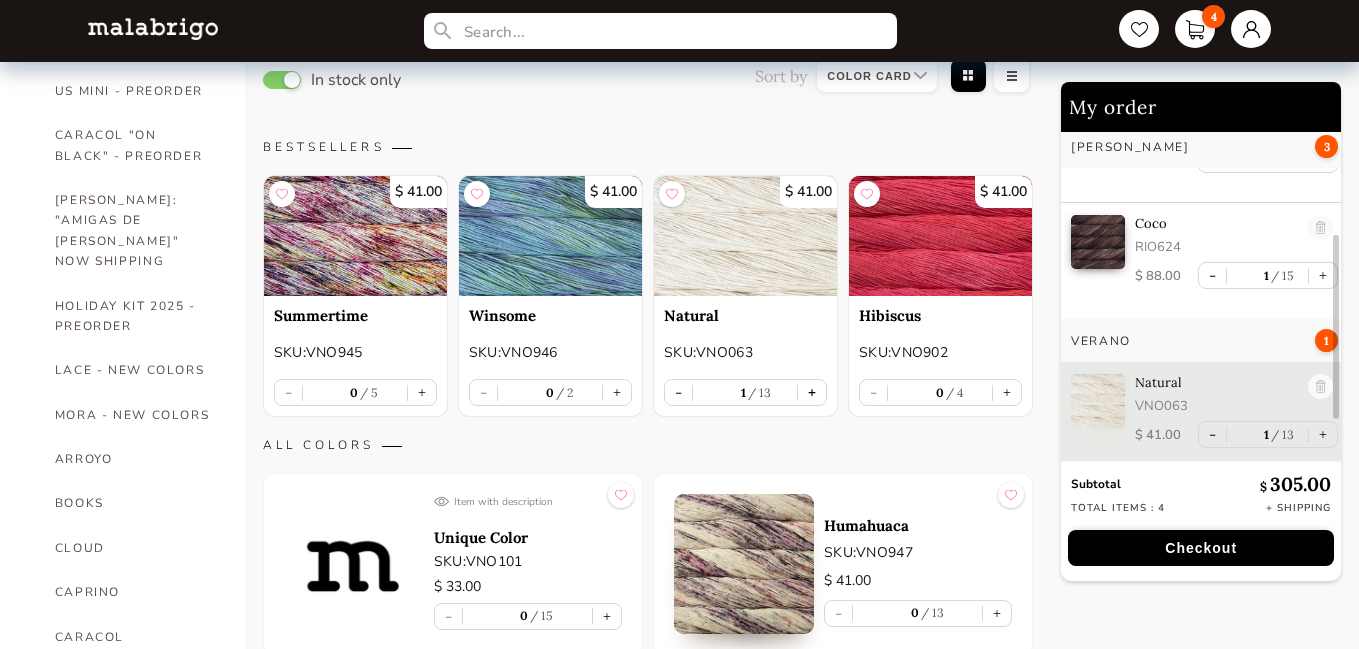 click on "+" at bounding box center (812, 392) 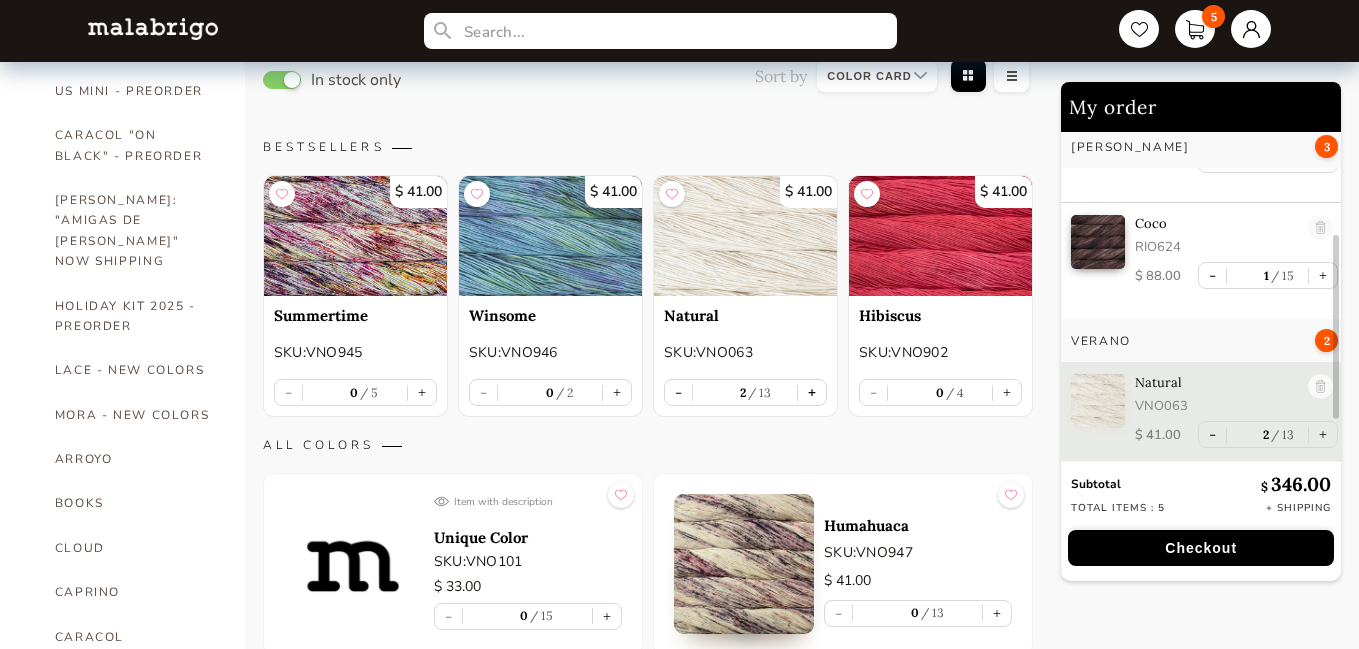 scroll, scrollTop: 214, scrollLeft: 0, axis: vertical 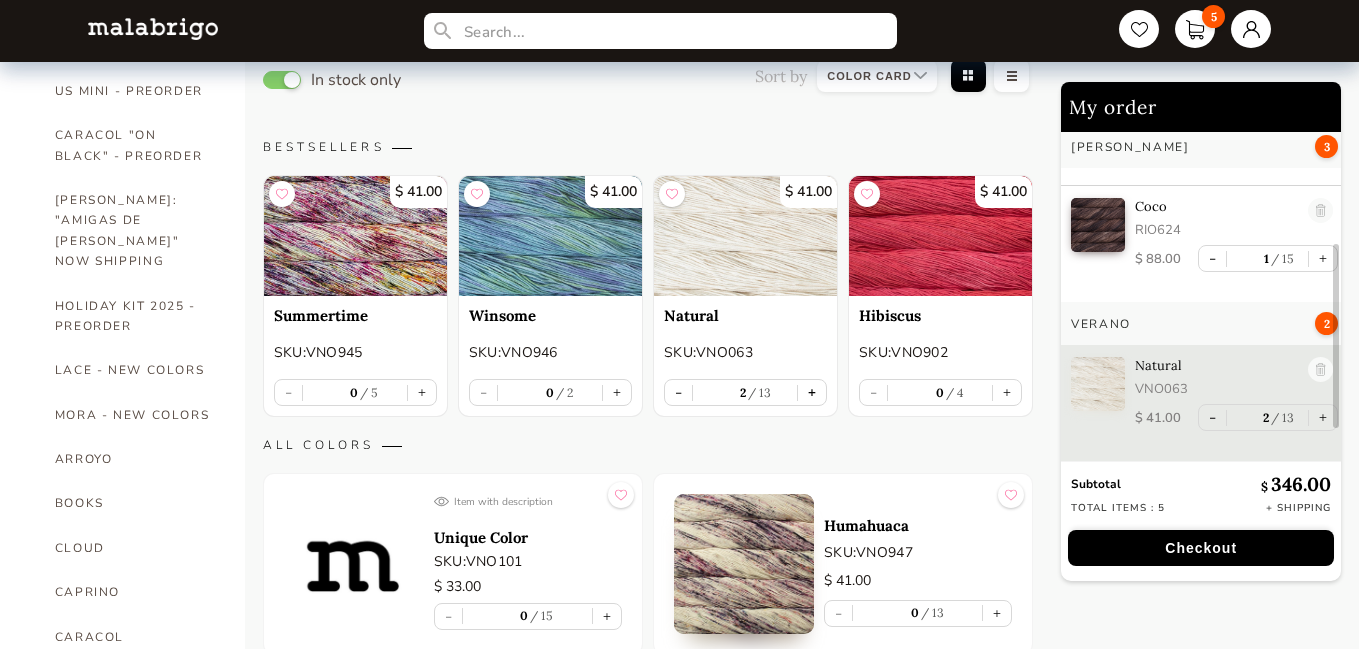 click on "+" at bounding box center (812, 392) 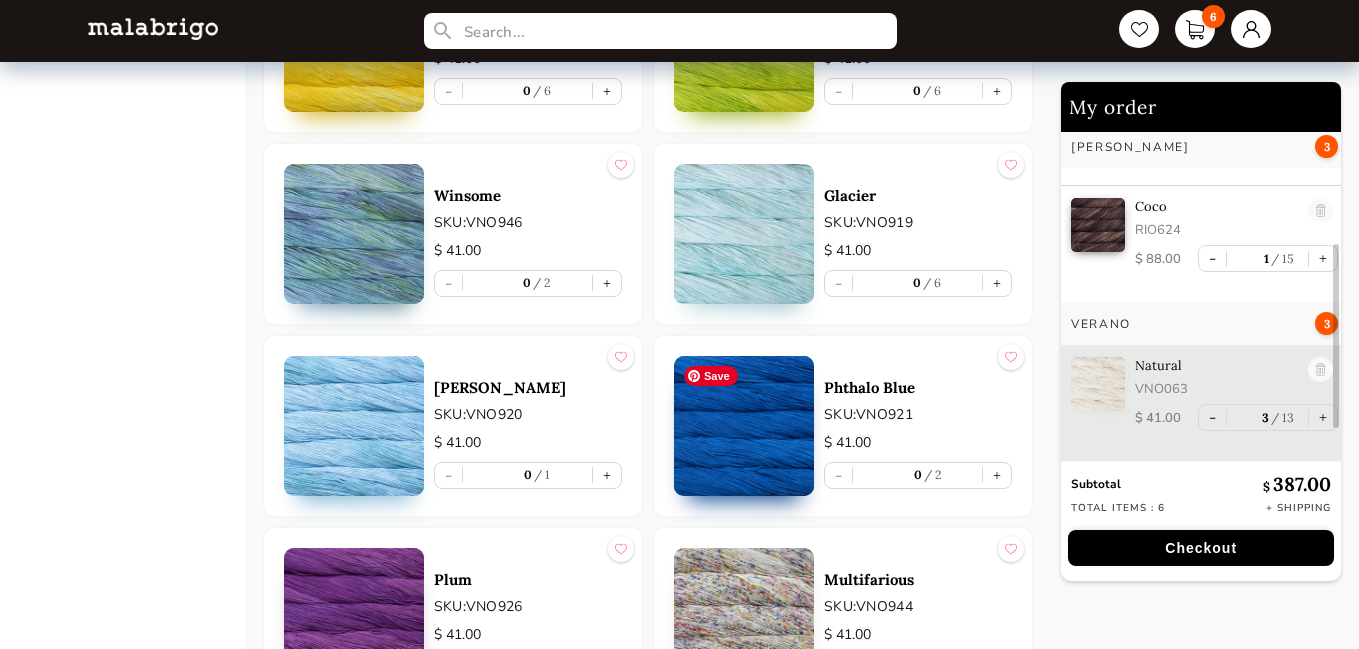 scroll, scrollTop: 2743, scrollLeft: 0, axis: vertical 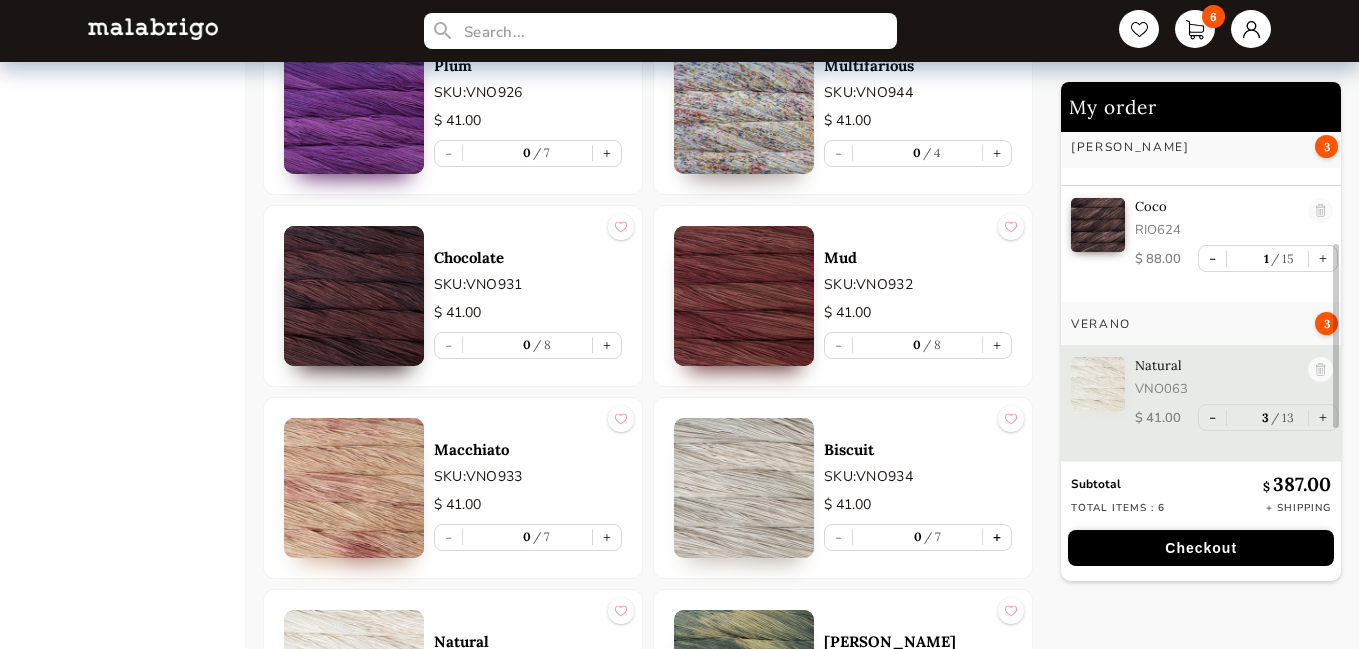 click on "+" at bounding box center [997, 537] 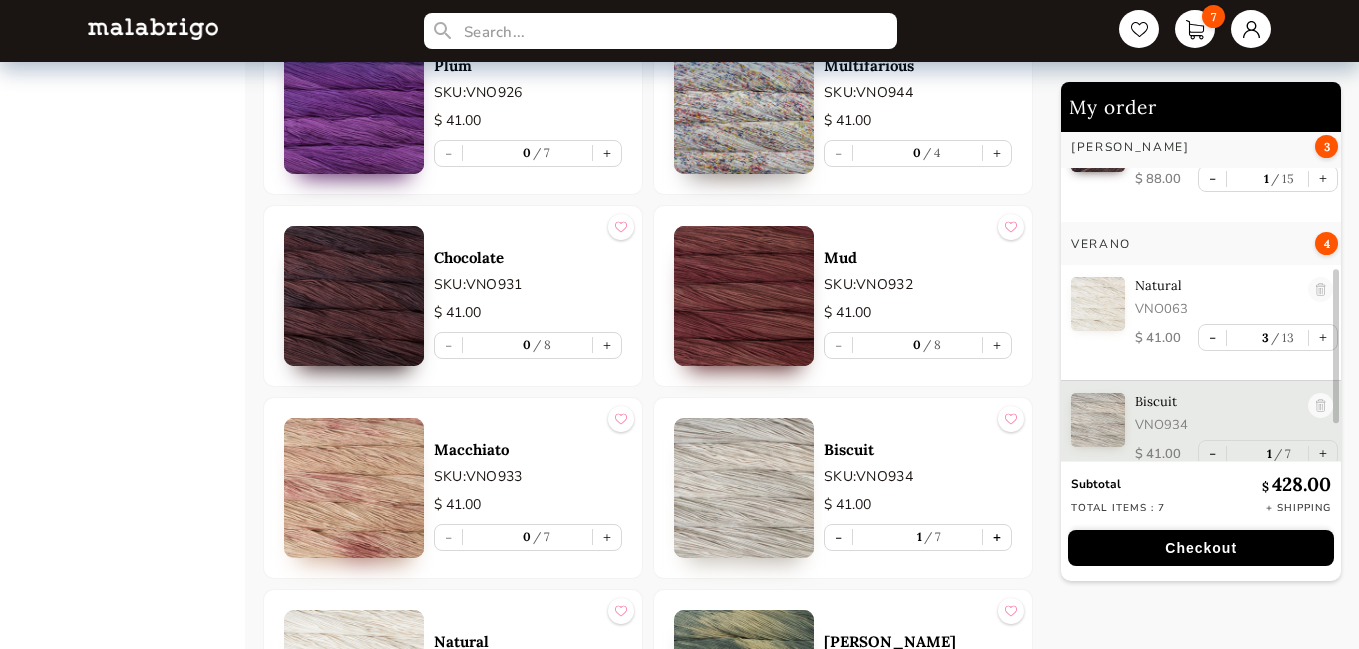 scroll, scrollTop: 313, scrollLeft: 0, axis: vertical 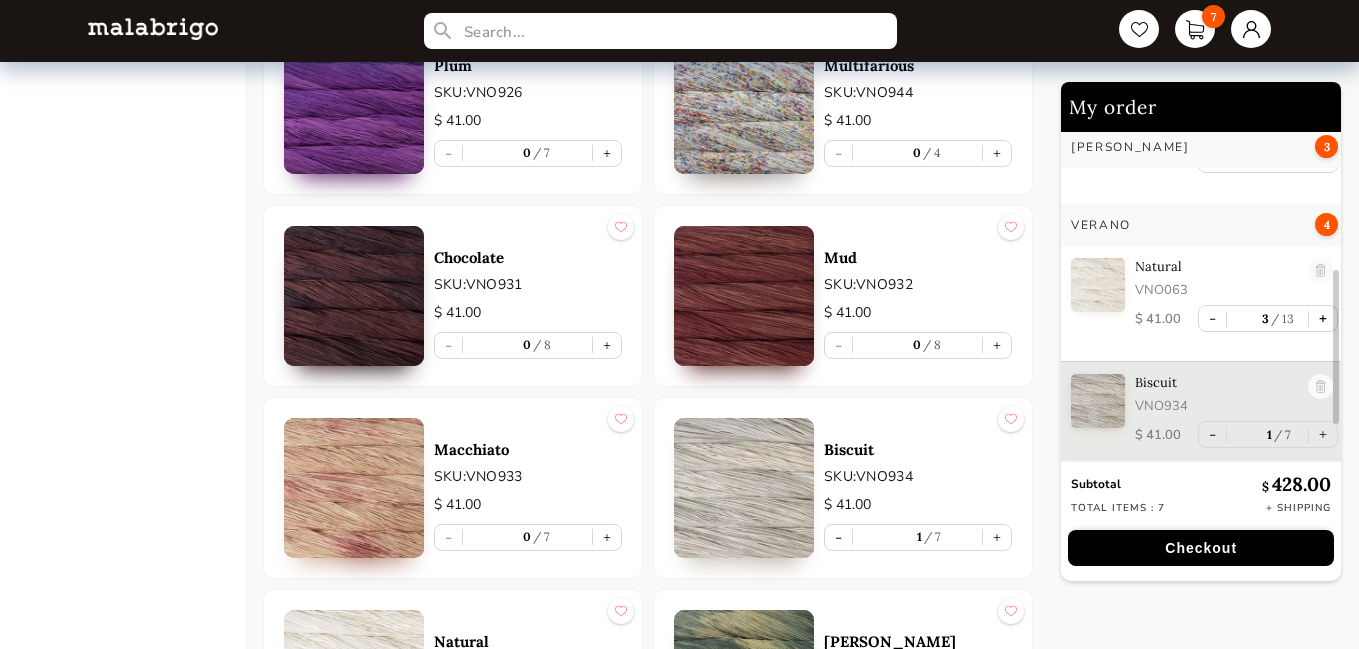 click on "+" at bounding box center [1323, 318] 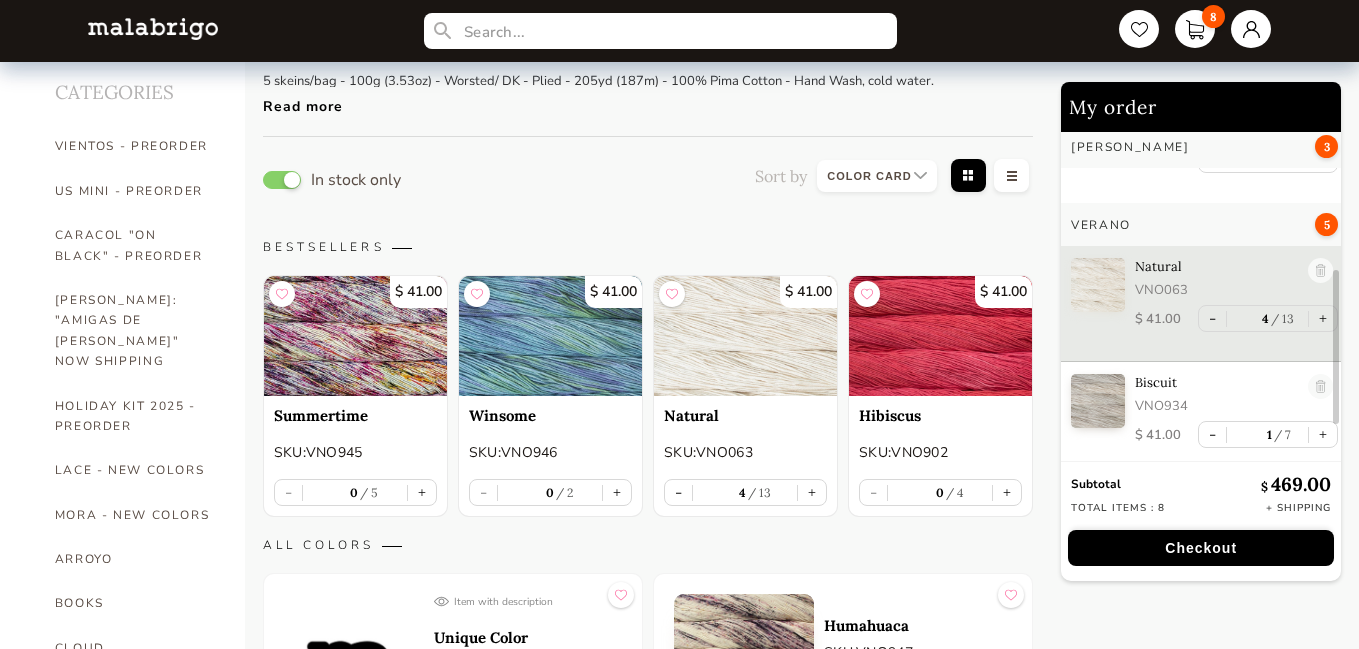 scroll, scrollTop: 0, scrollLeft: 0, axis: both 